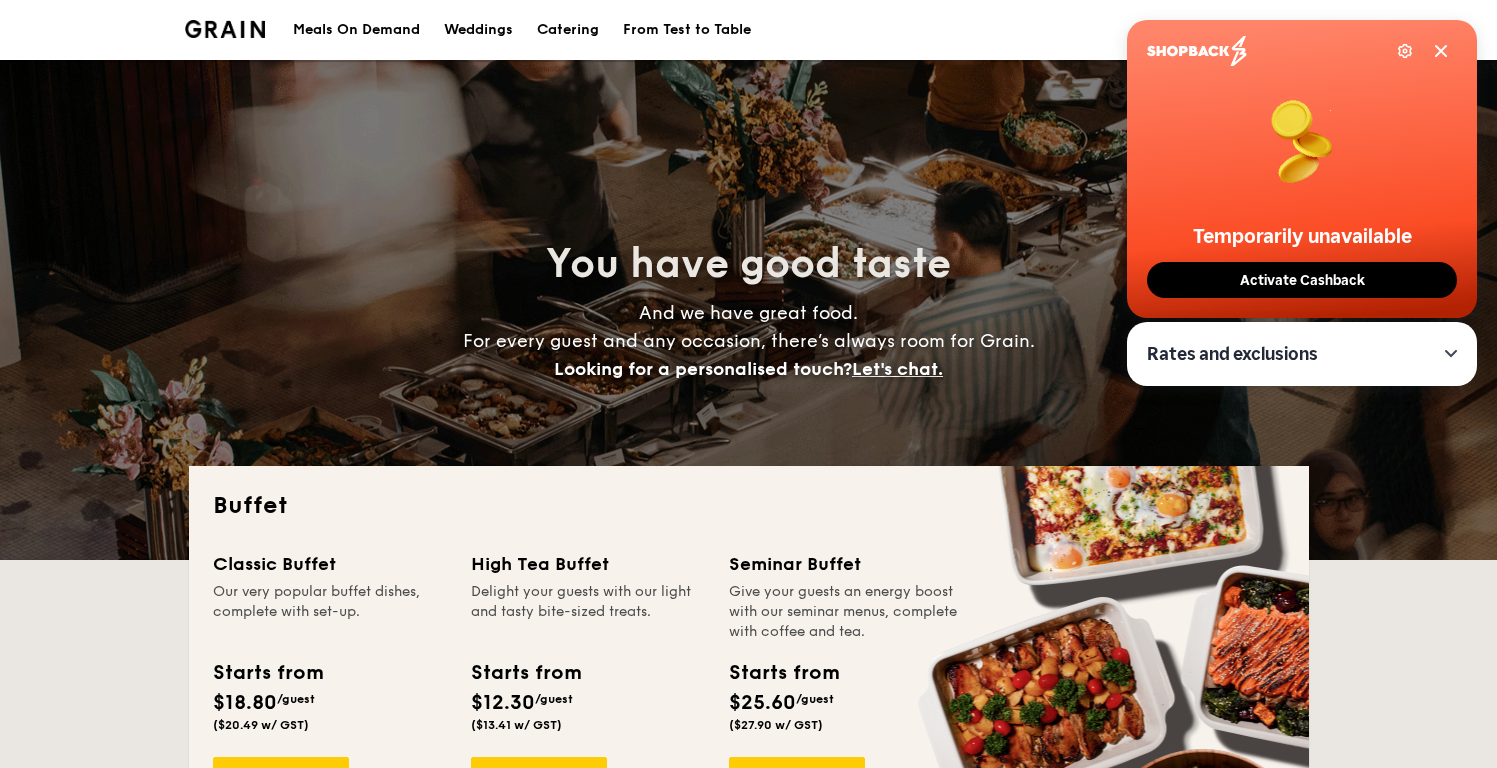 scroll, scrollTop: 0, scrollLeft: 0, axis: both 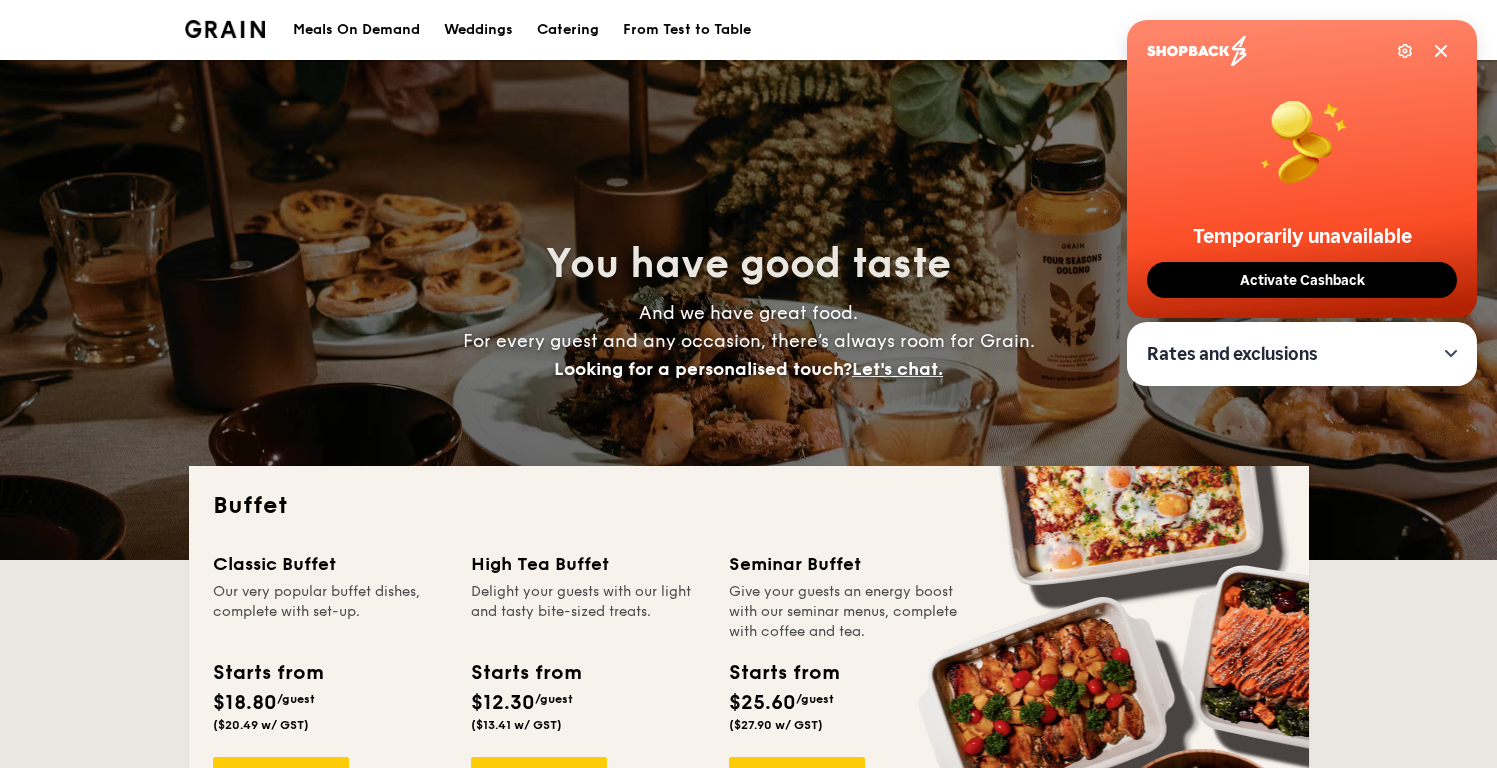 click 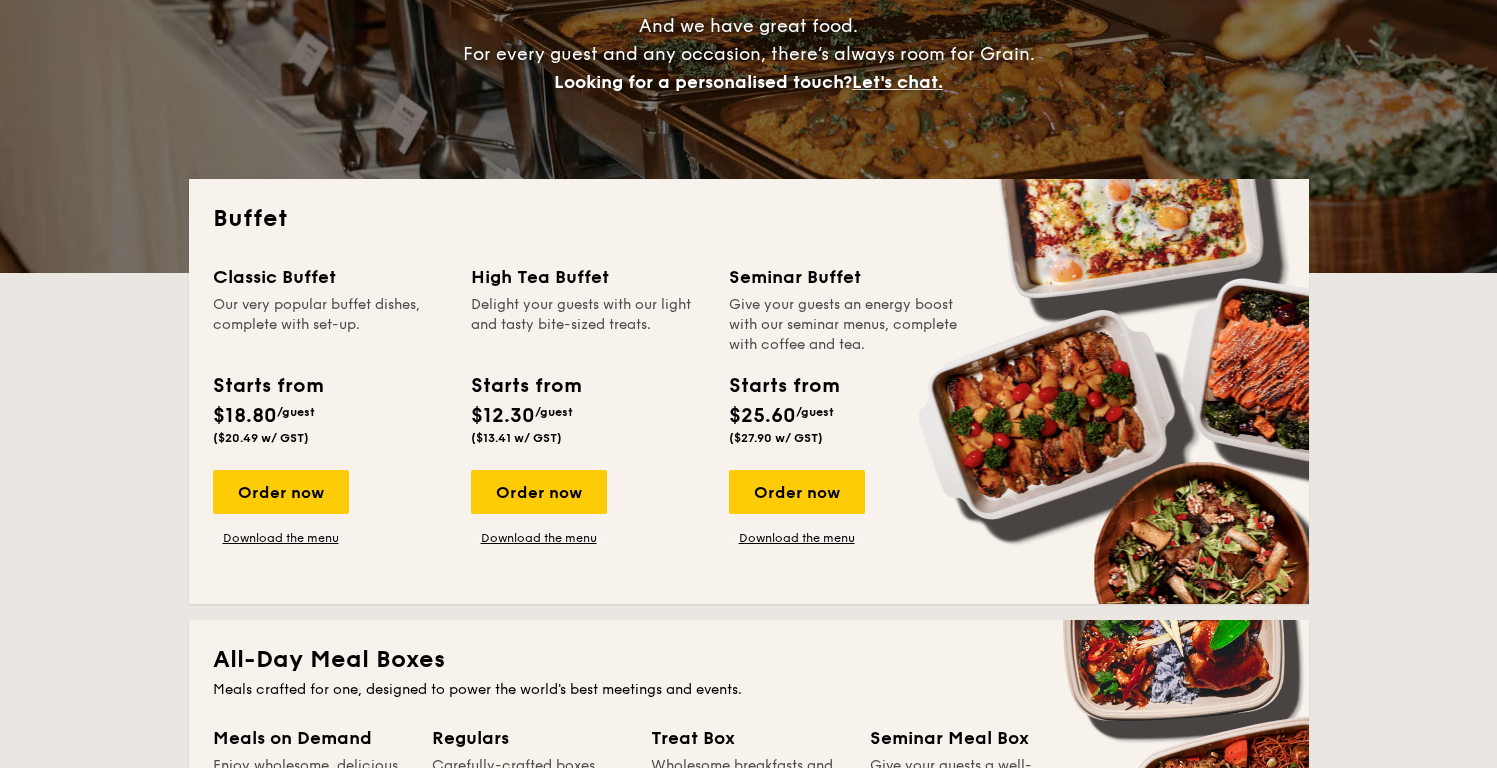 scroll, scrollTop: 291, scrollLeft: 0, axis: vertical 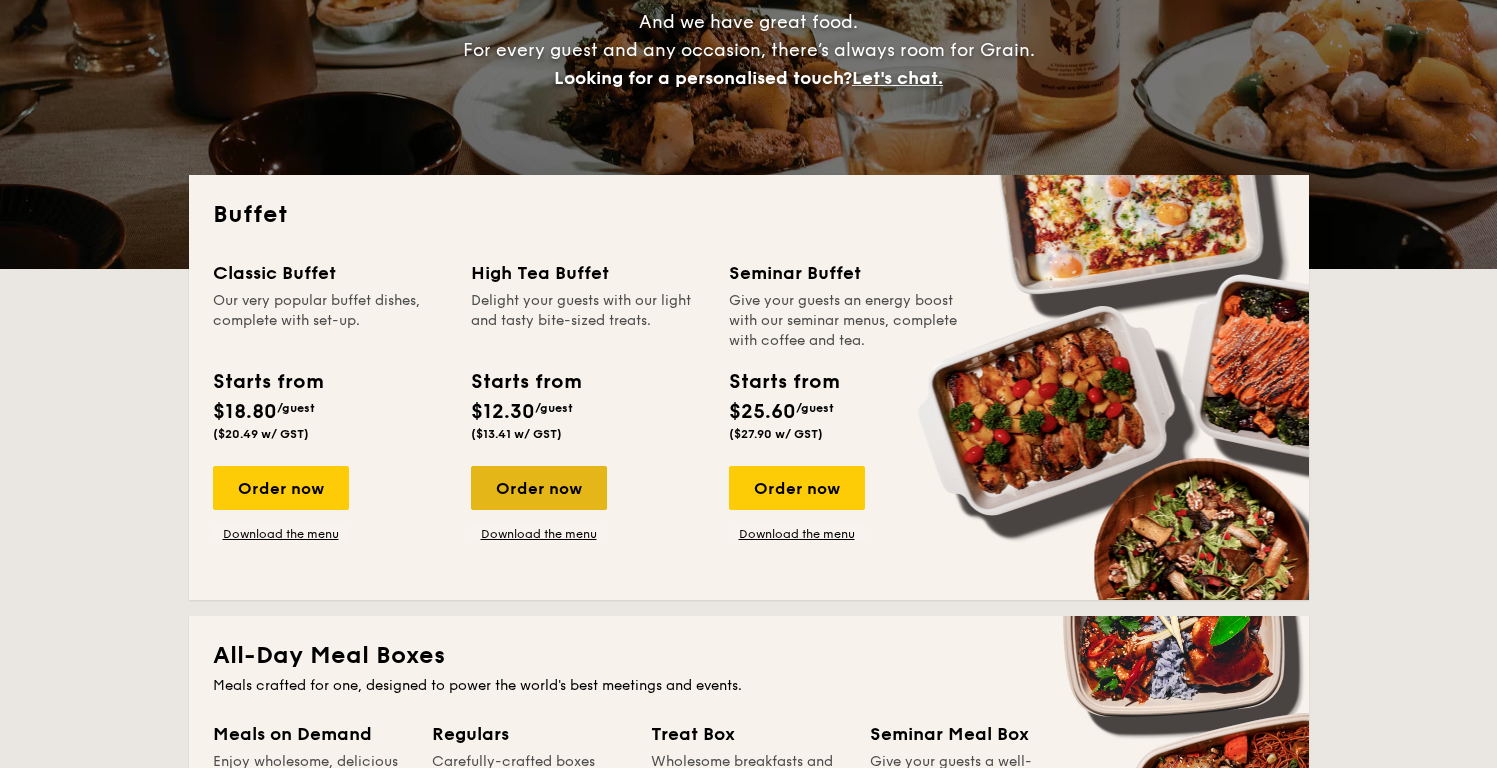 click on "Order now" at bounding box center [539, 488] 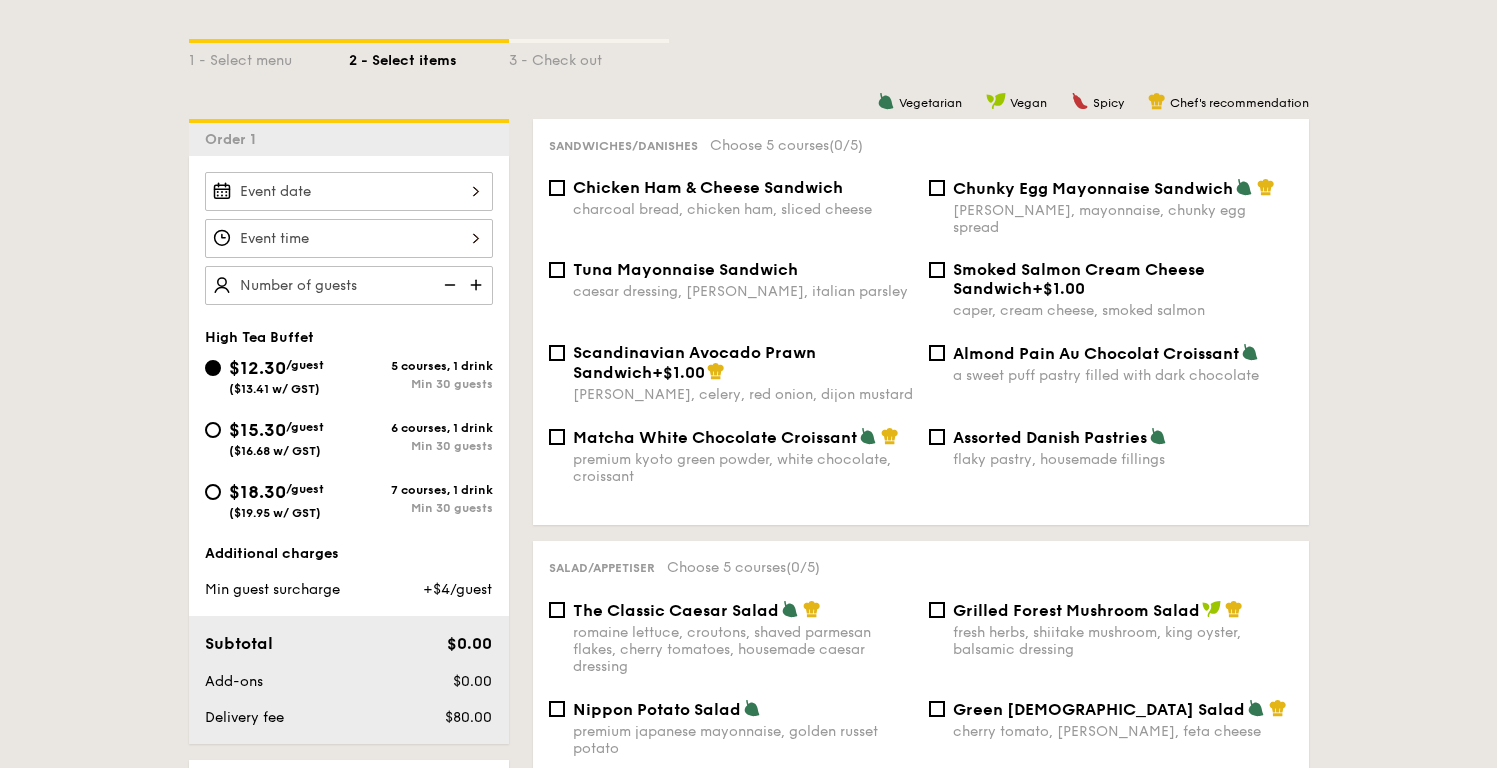 scroll, scrollTop: 449, scrollLeft: 0, axis: vertical 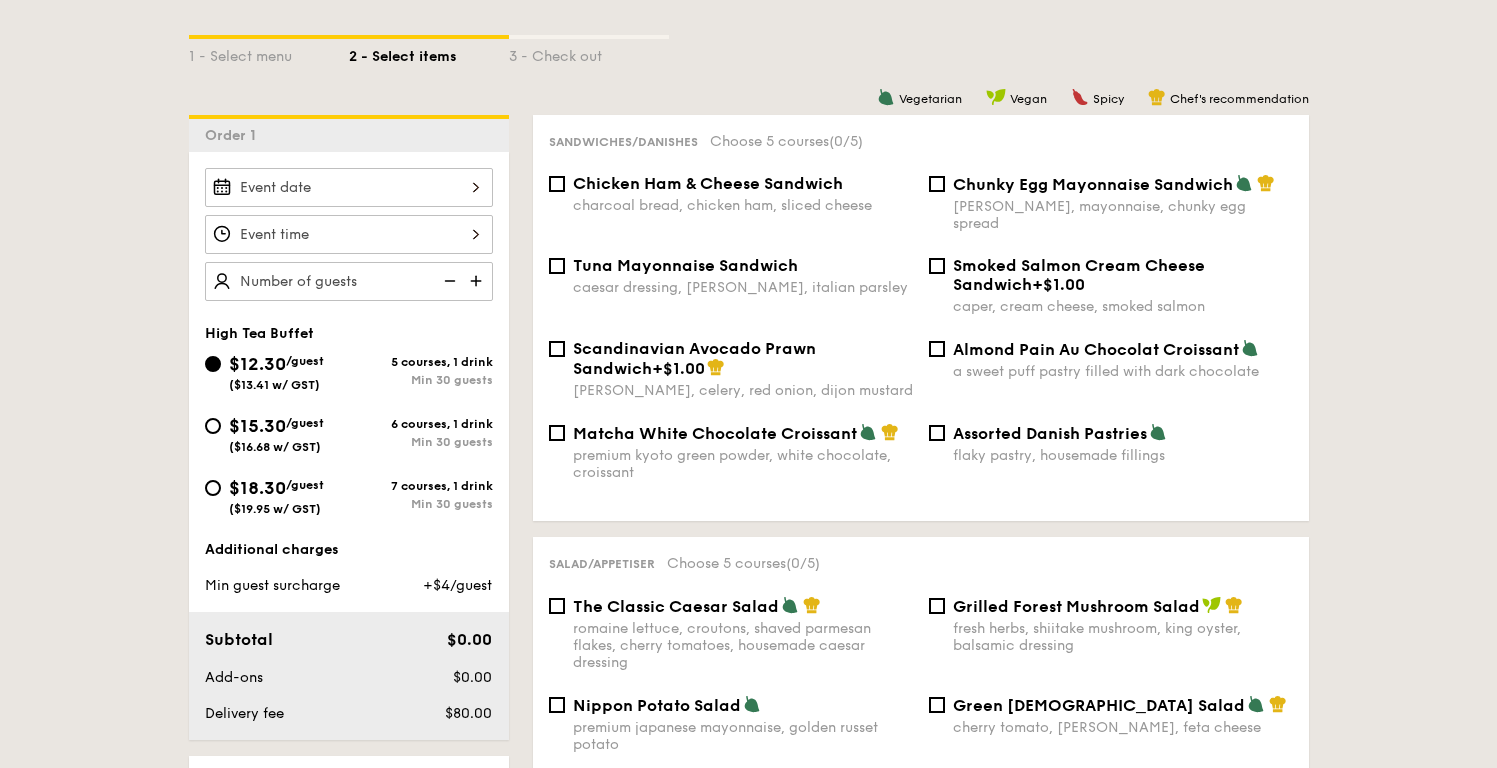 click at bounding box center (349, 187) 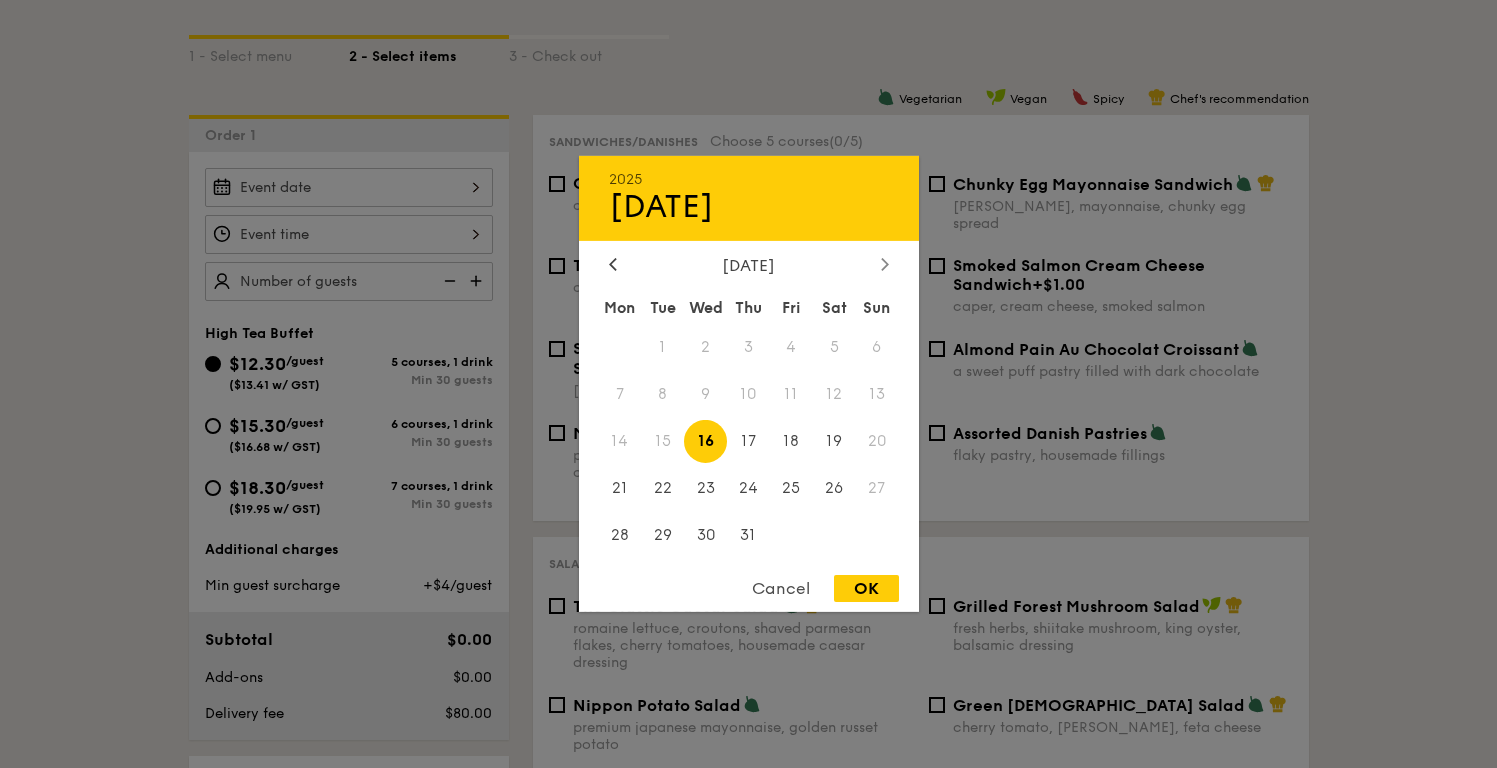 click 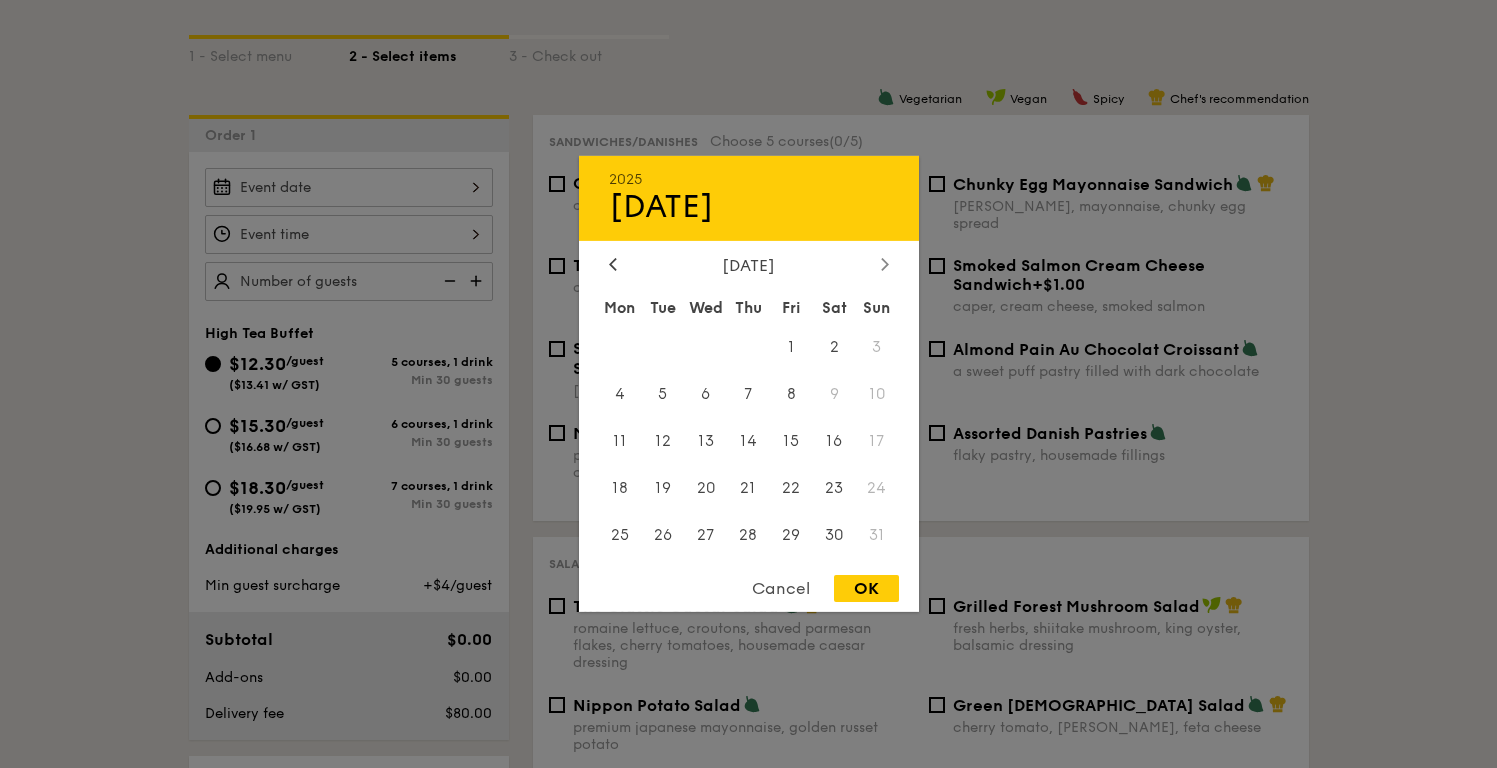 click 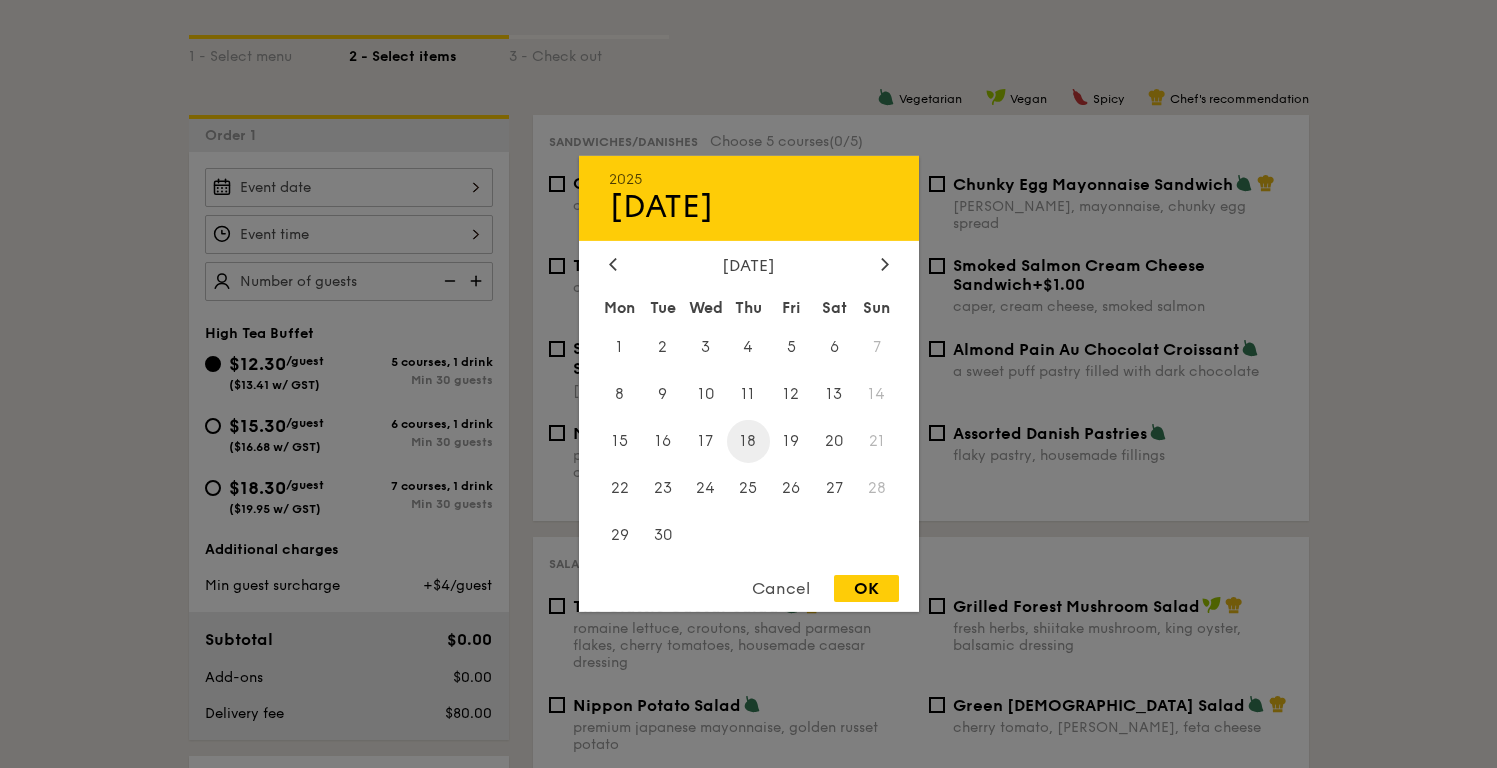 click on "18" at bounding box center (748, 441) 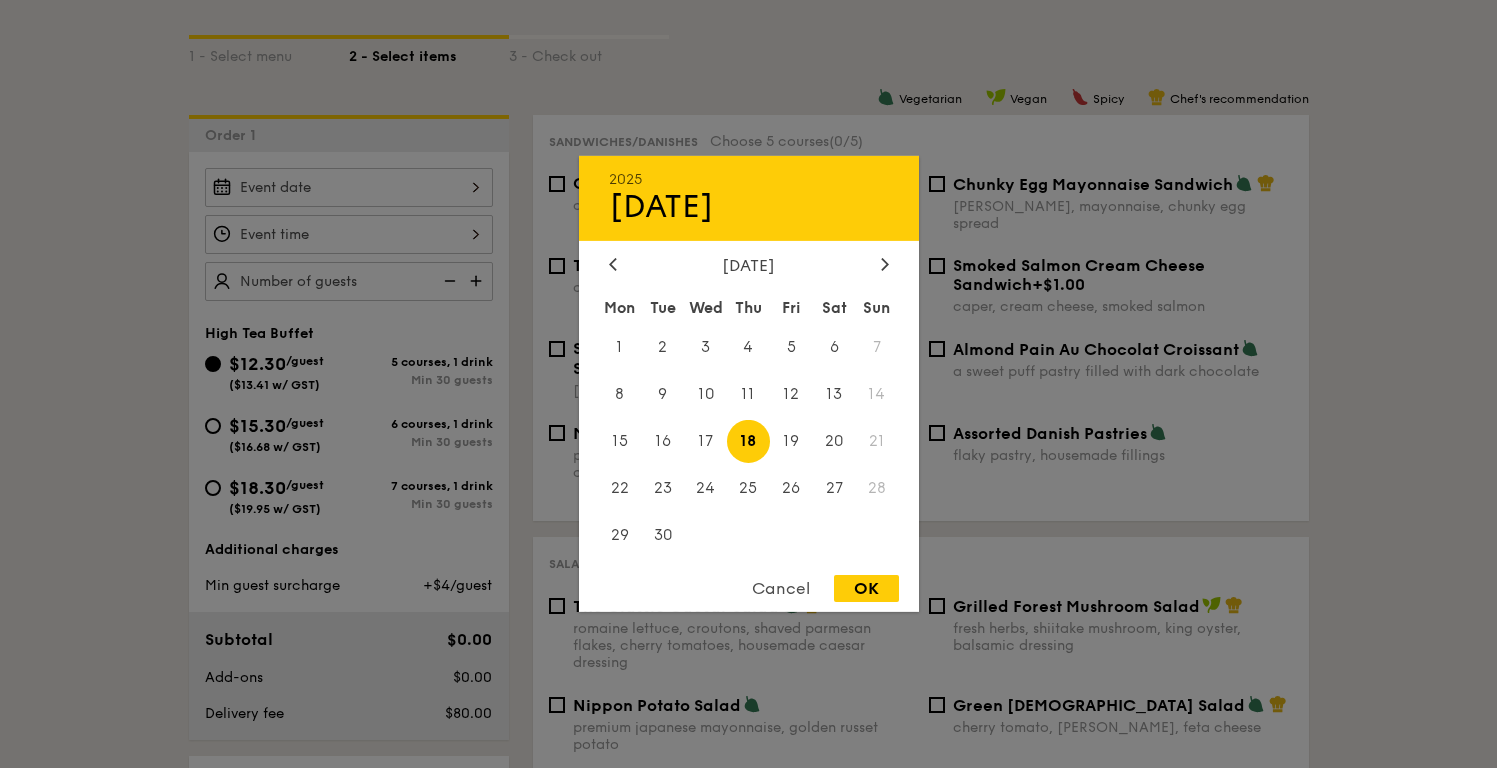 click on "OK" at bounding box center [866, 588] 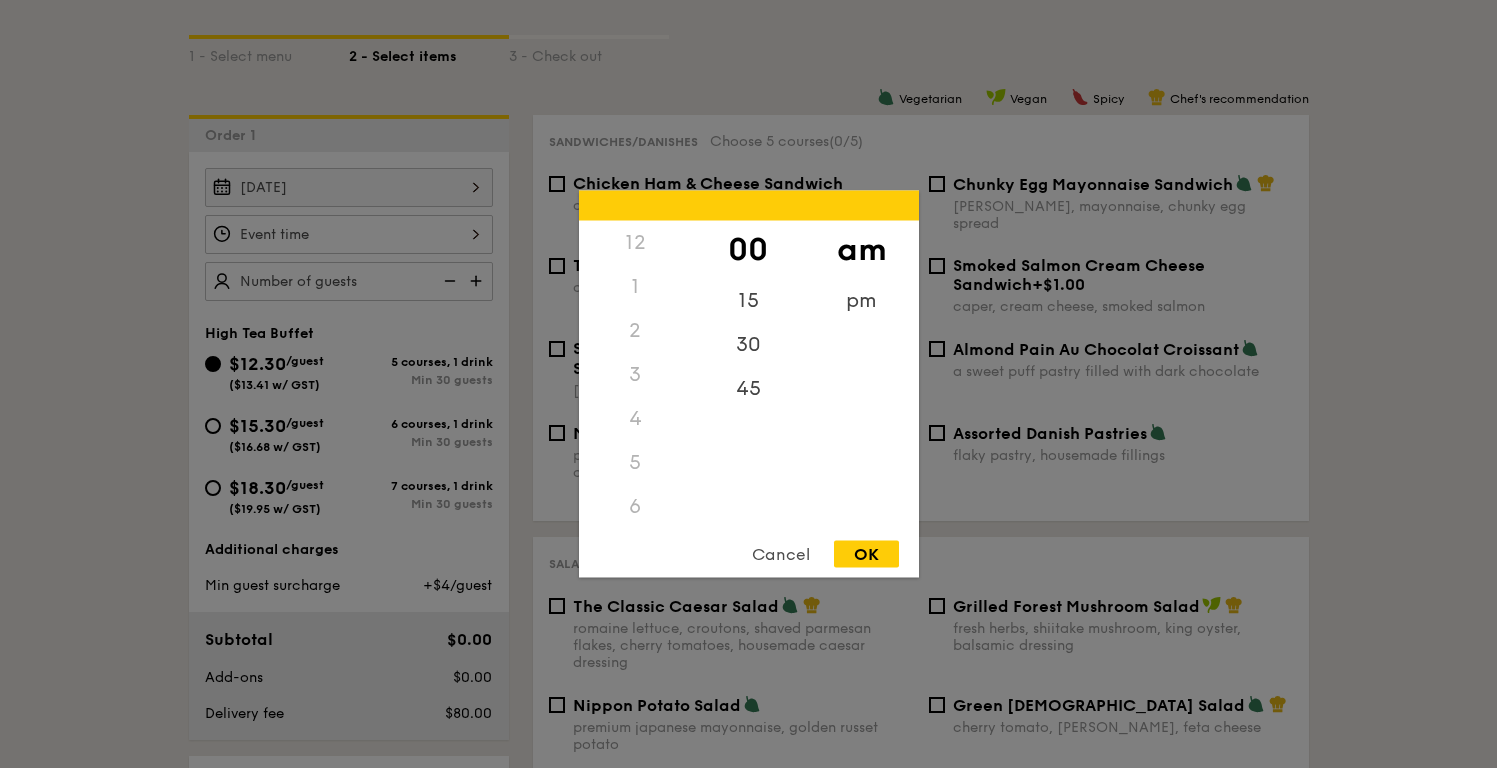 click on "12 1 2 3 4 5 6 7 8 9 10 11   00 15 30 45   am   pm   Cancel   OK" at bounding box center [349, 234] 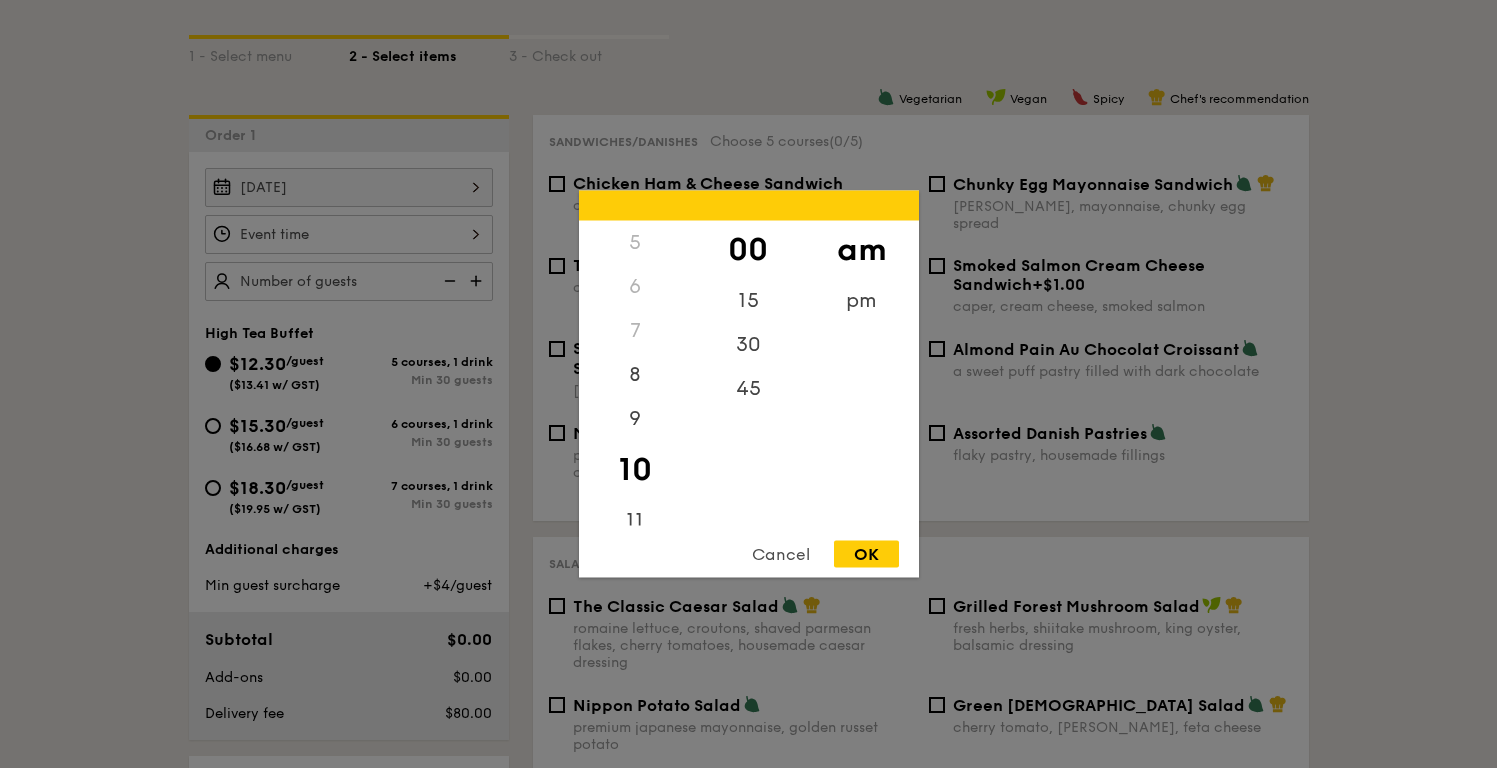 click at bounding box center (748, 384) 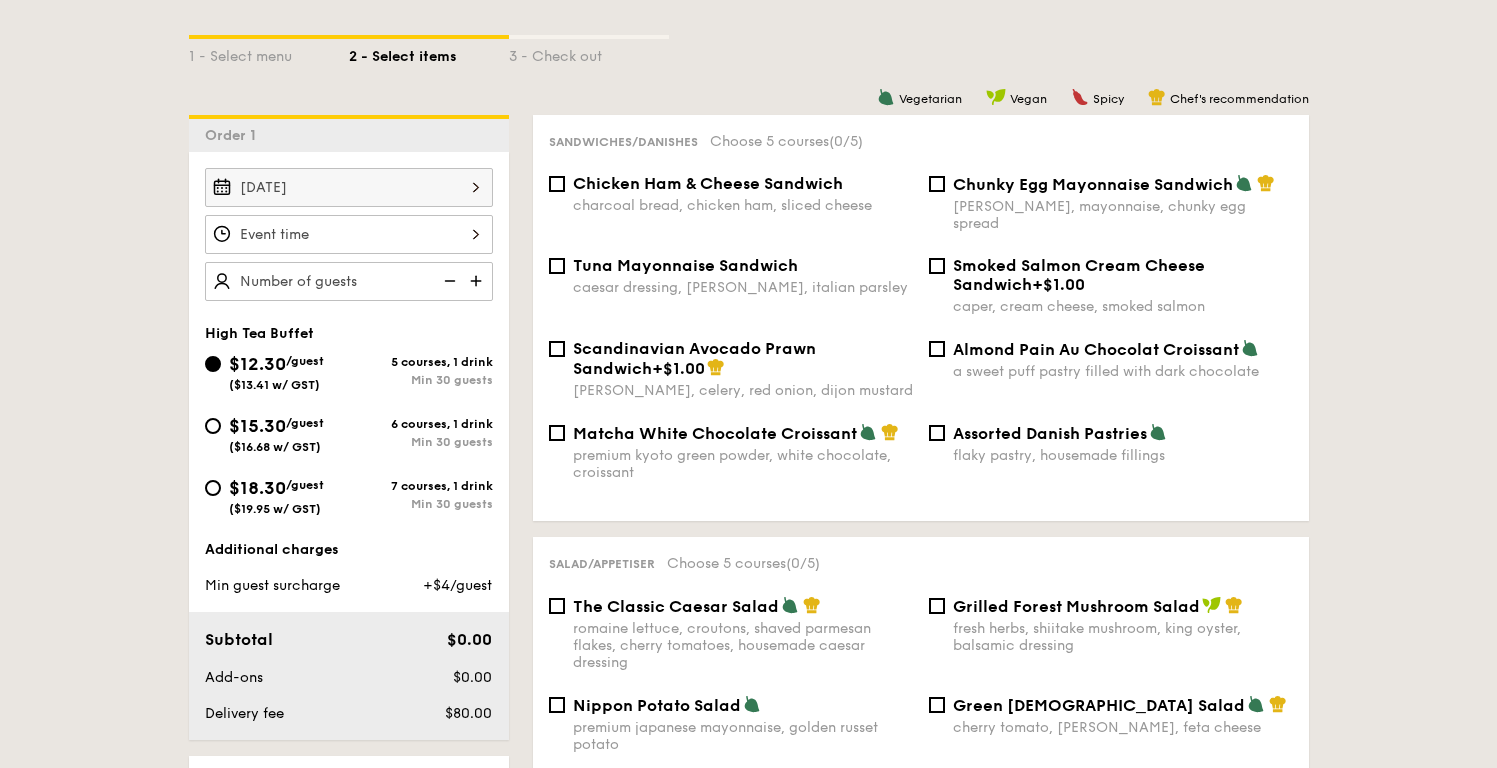 click at bounding box center (748, 384) 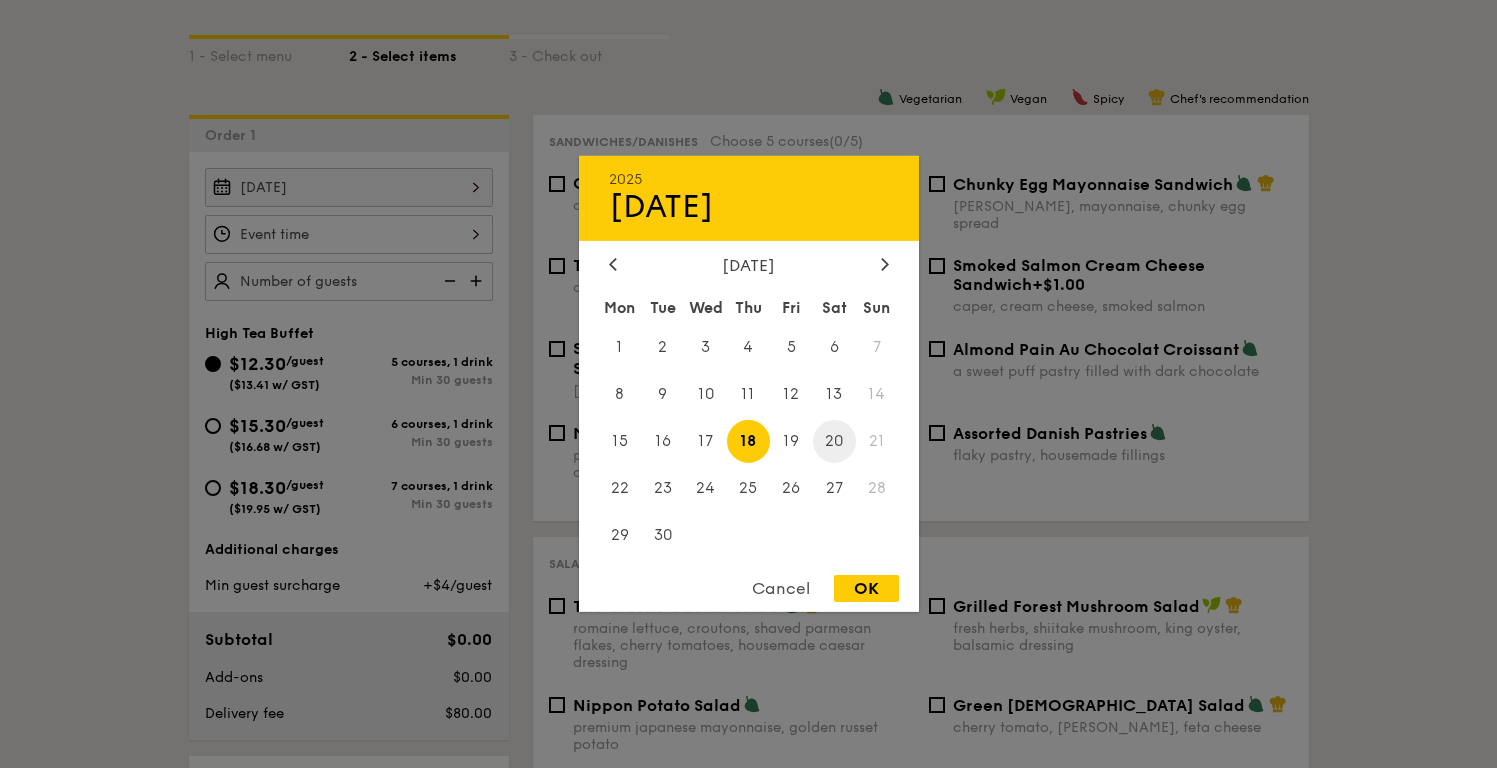 click on "20" at bounding box center [834, 441] 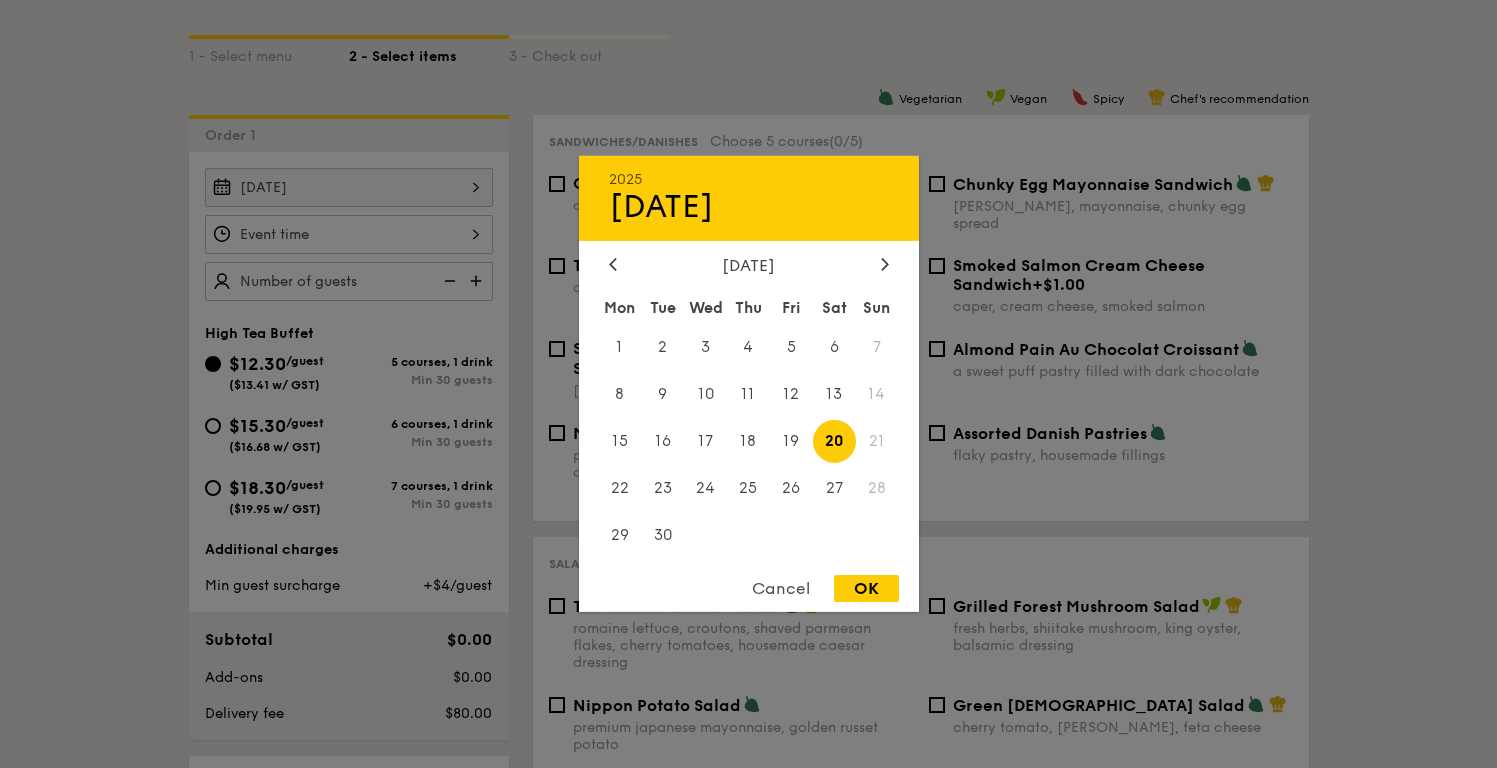 click at bounding box center [748, 384] 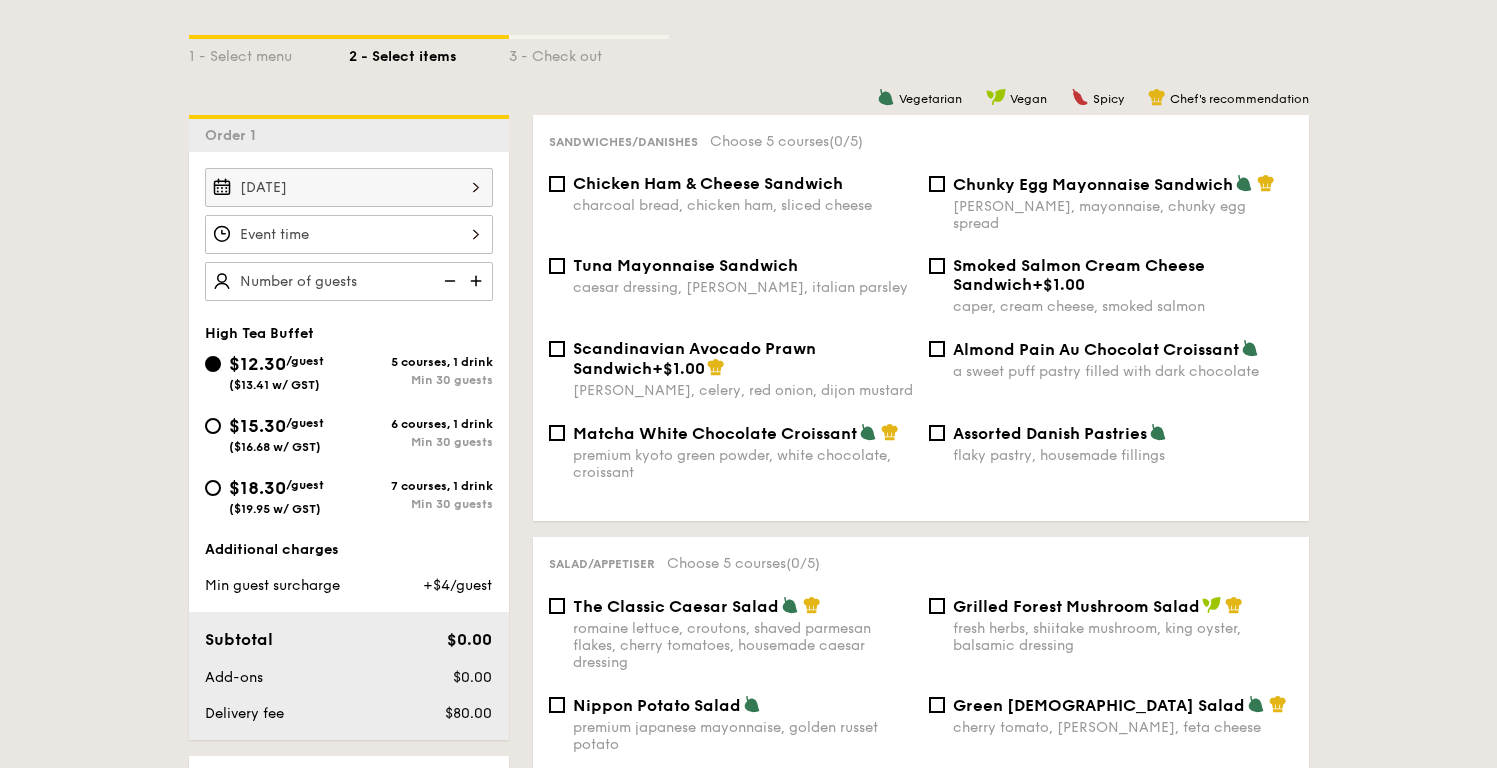 click at bounding box center [748, 384] 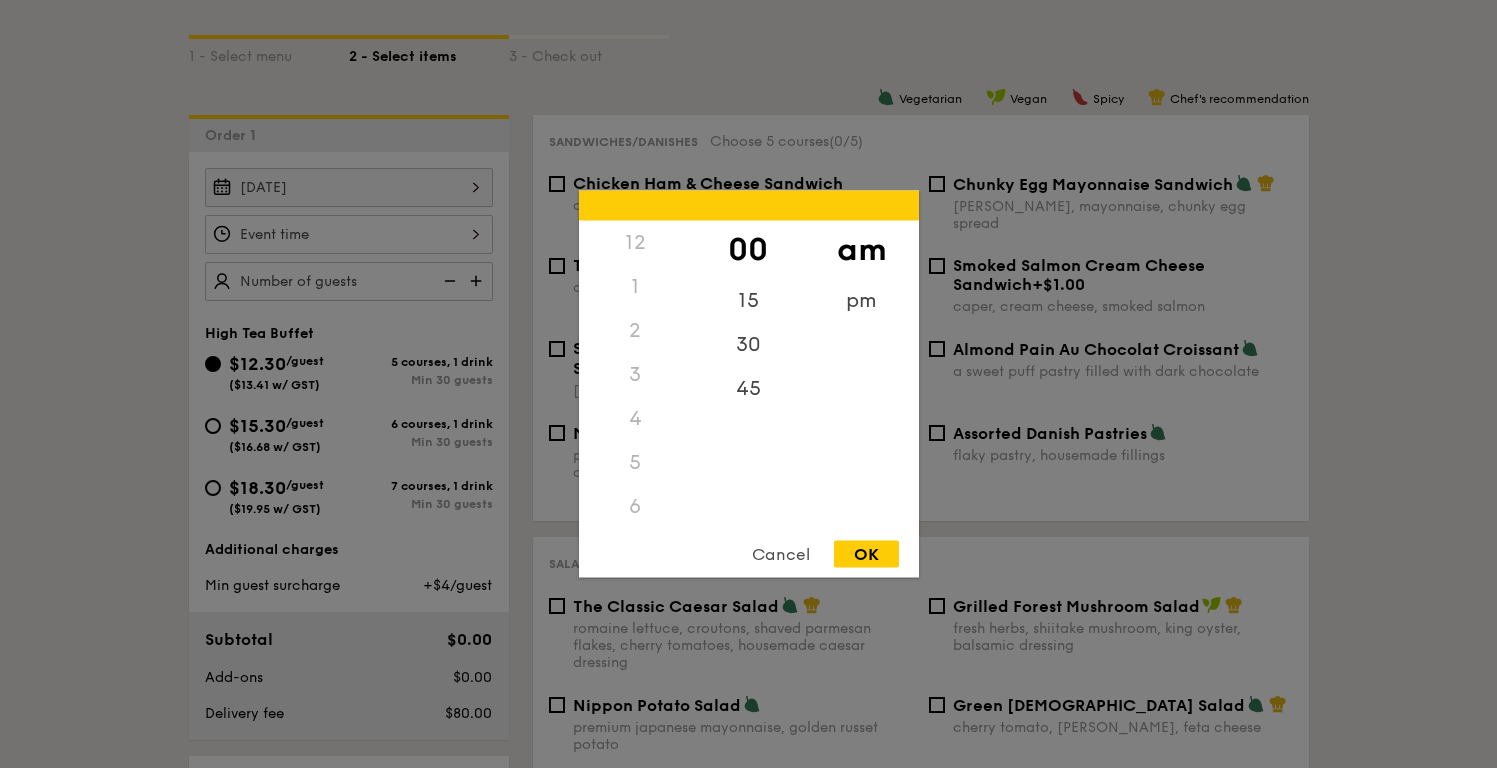 scroll, scrollTop: 220, scrollLeft: 0, axis: vertical 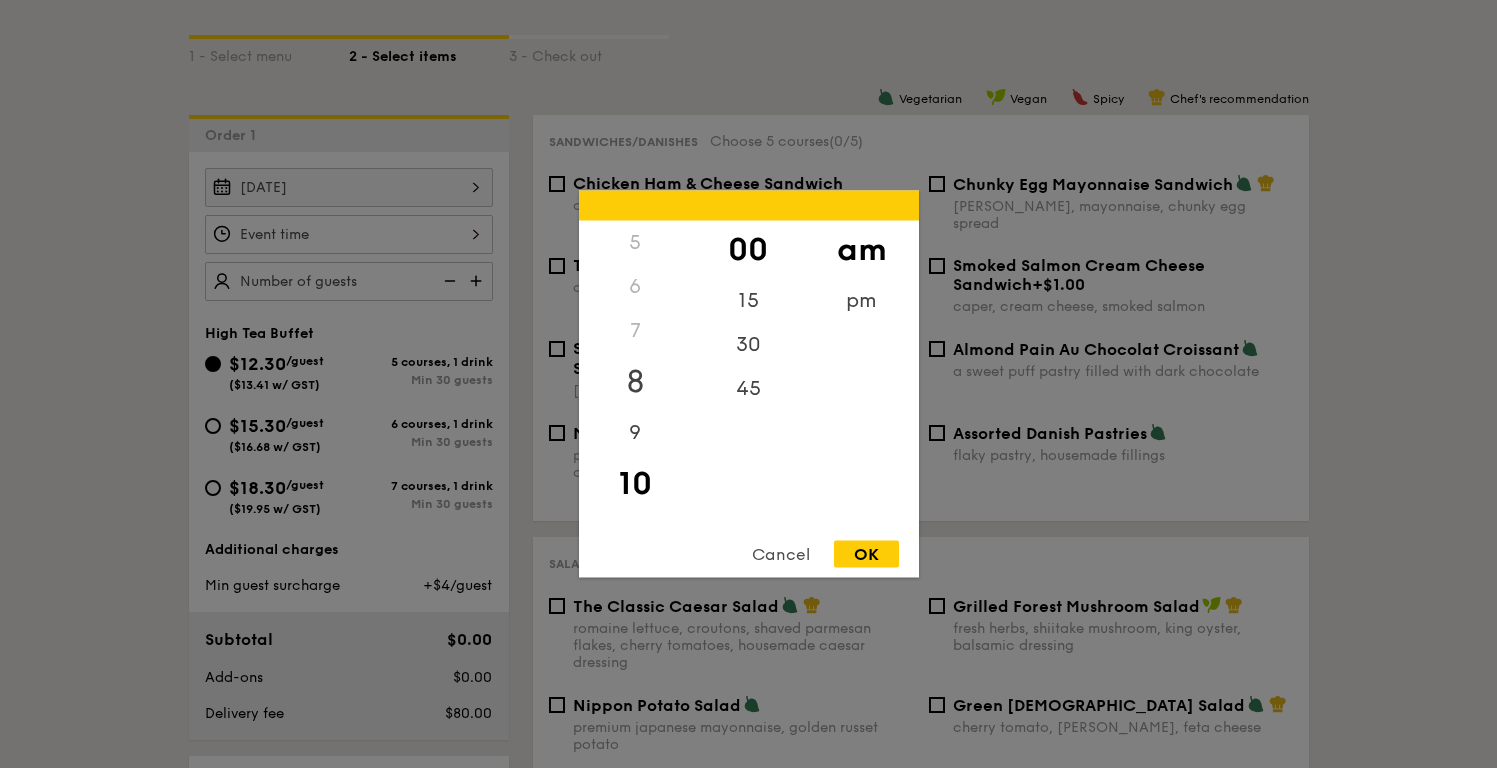 click on "8" at bounding box center (635, 382) 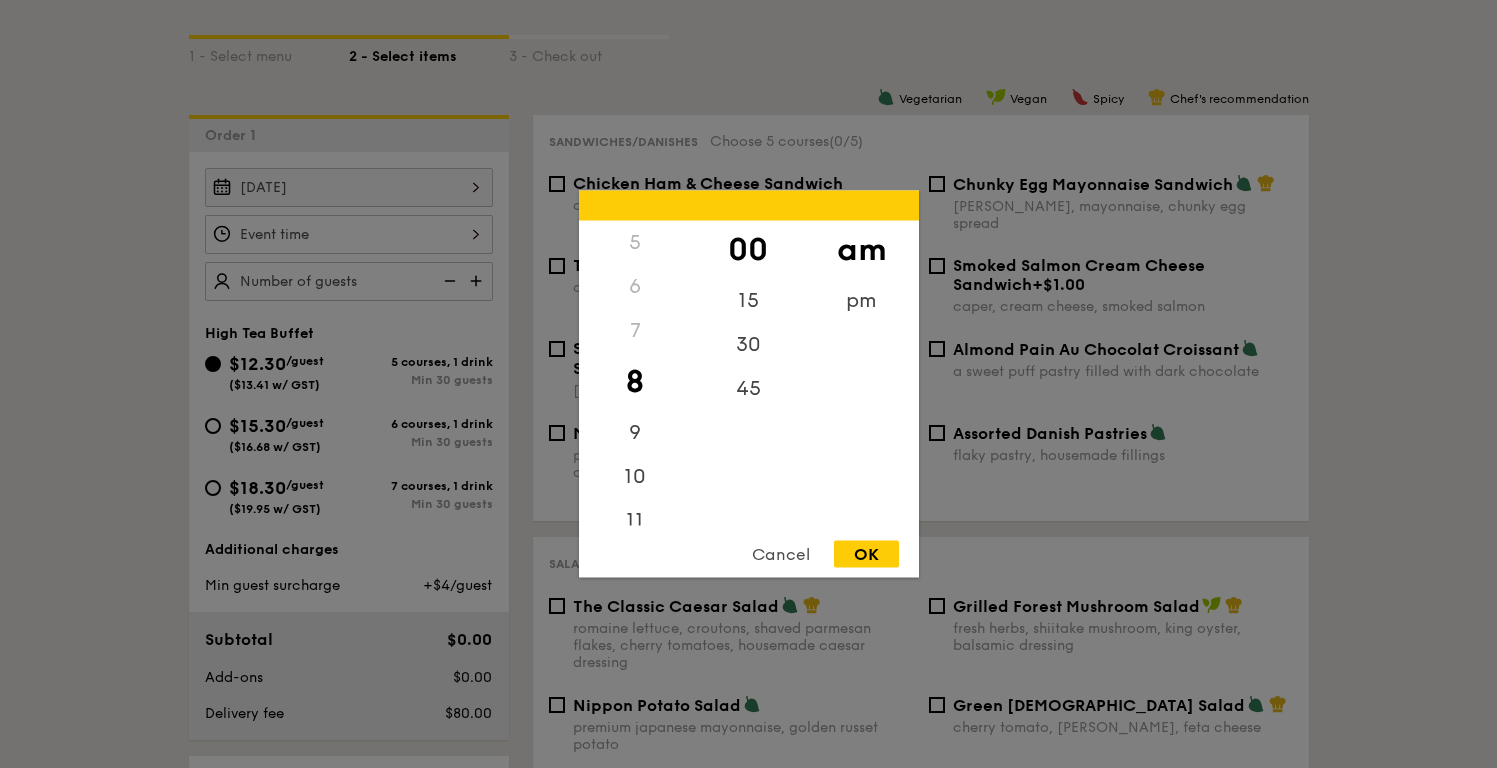 click on "OK" at bounding box center (866, 554) 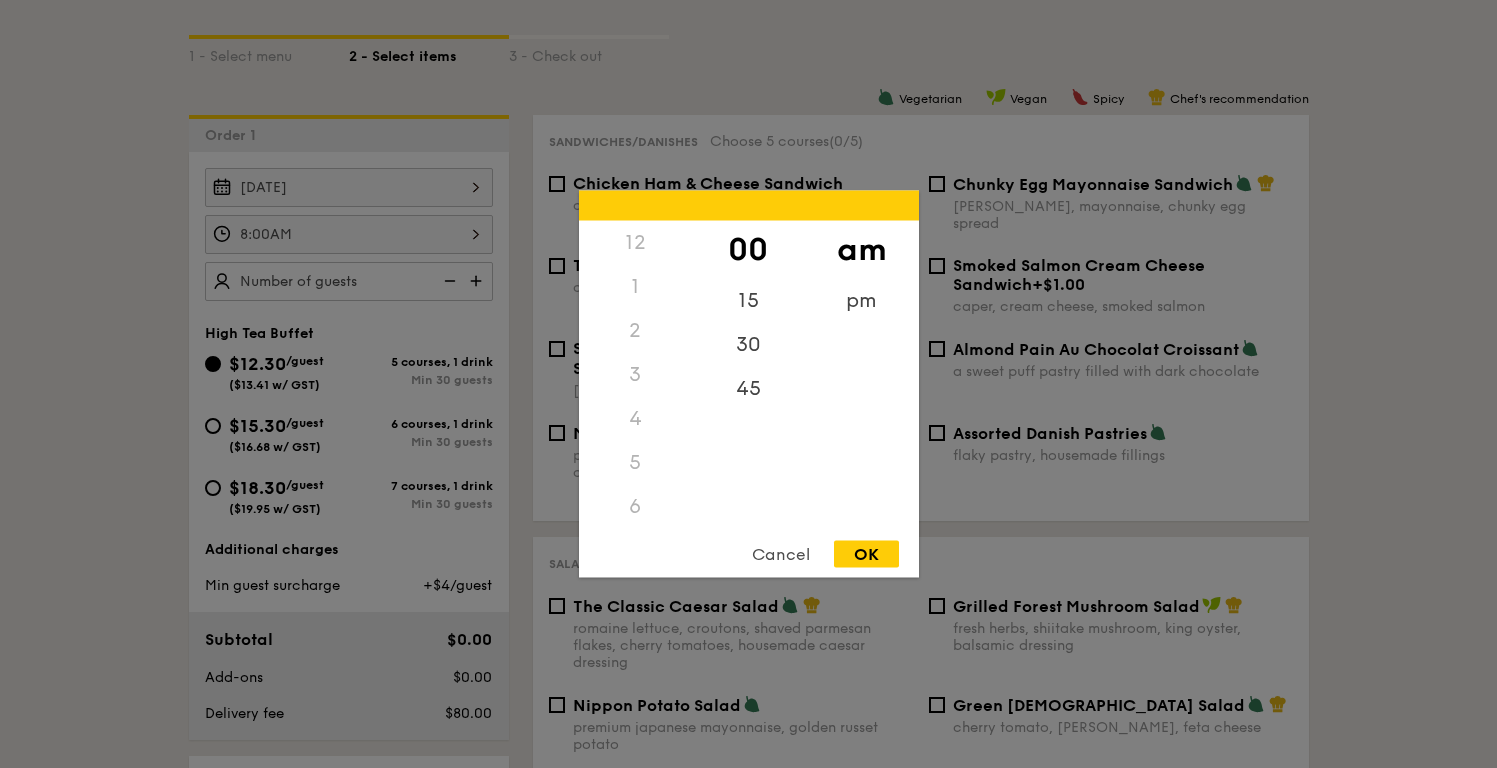 click on "8:00AM              12 1 2 3 4 5 6 7 8 9 10 11   00 15 30 45   am   pm   Cancel   OK" at bounding box center (349, 234) 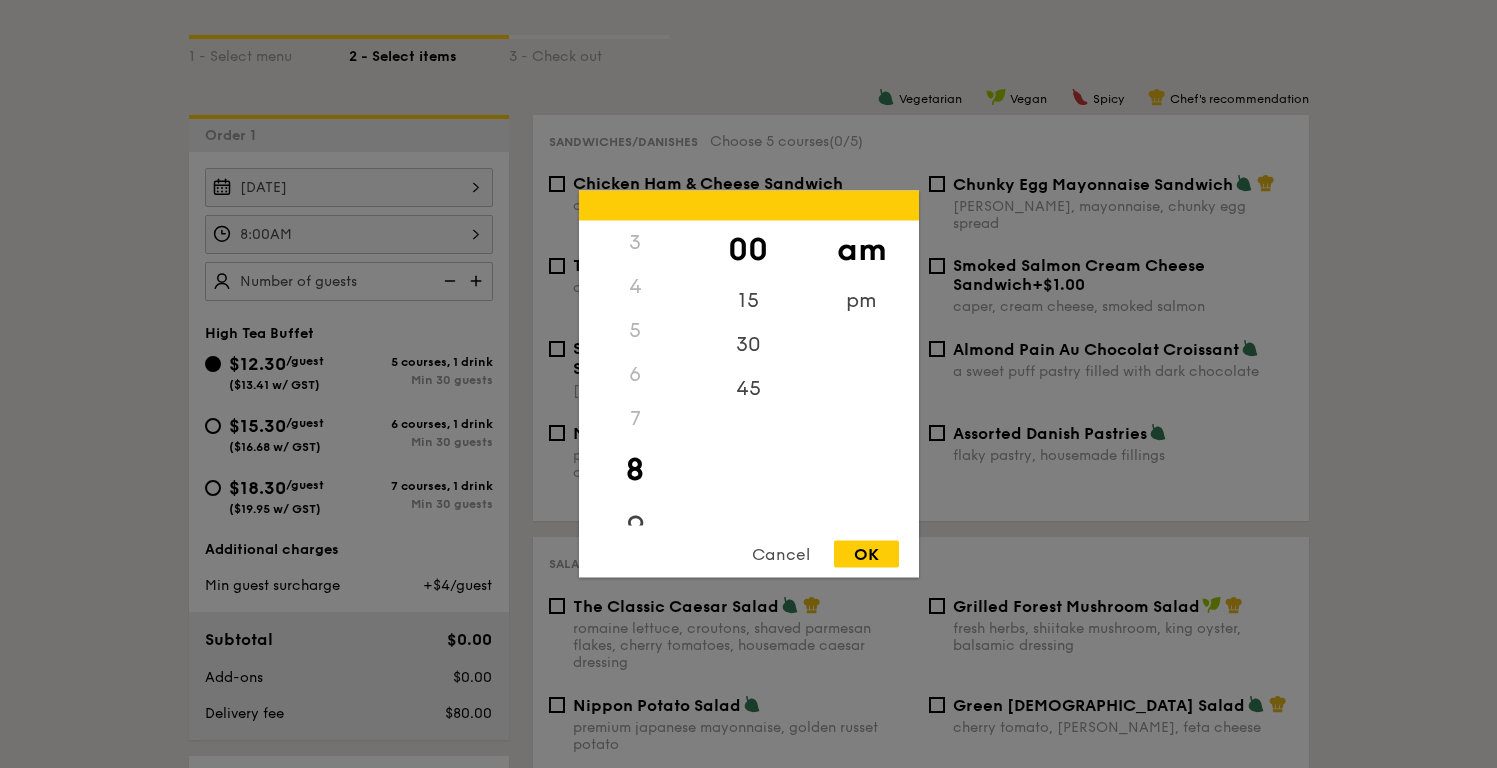 click on "9" at bounding box center (635, 528) 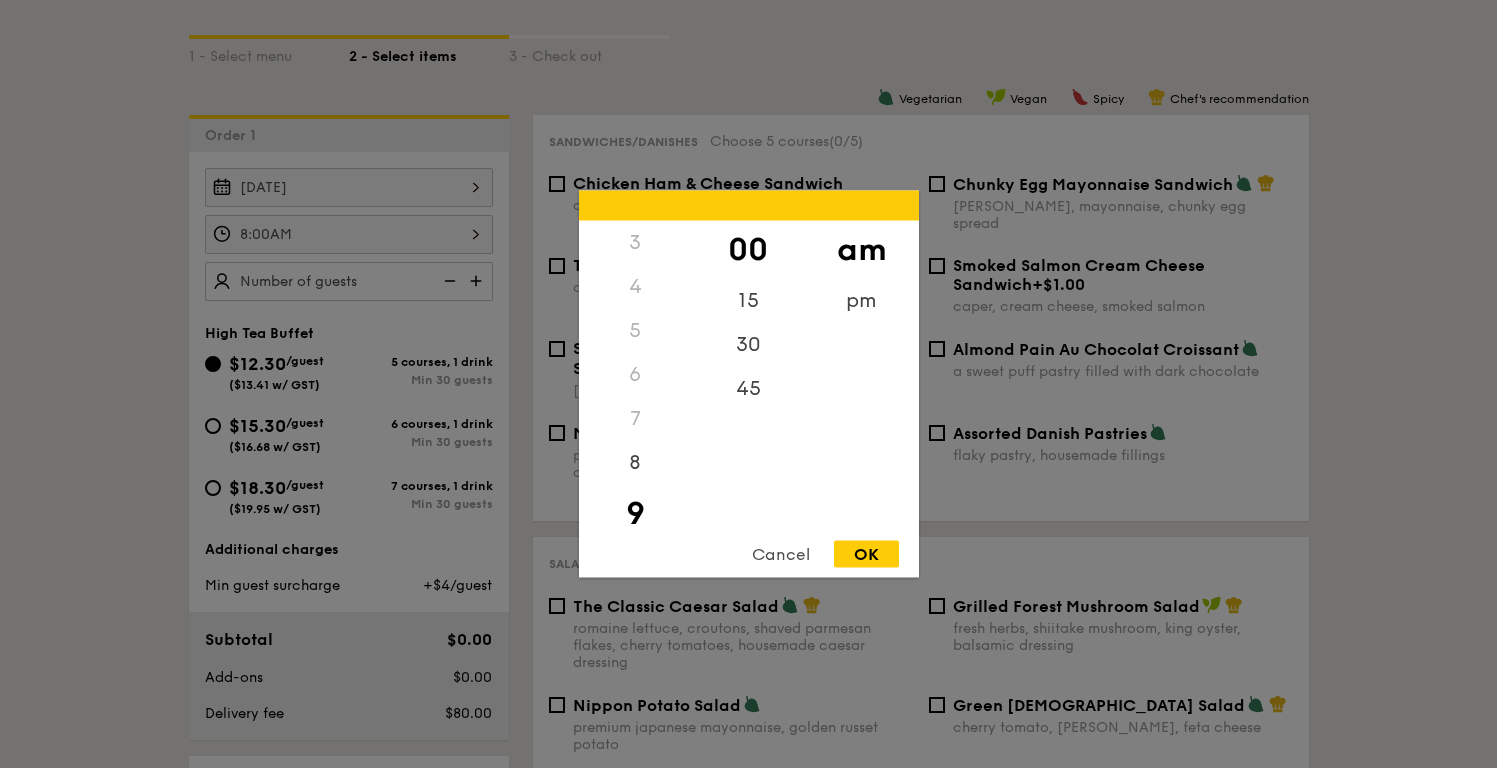 click on "OK" at bounding box center [866, 554] 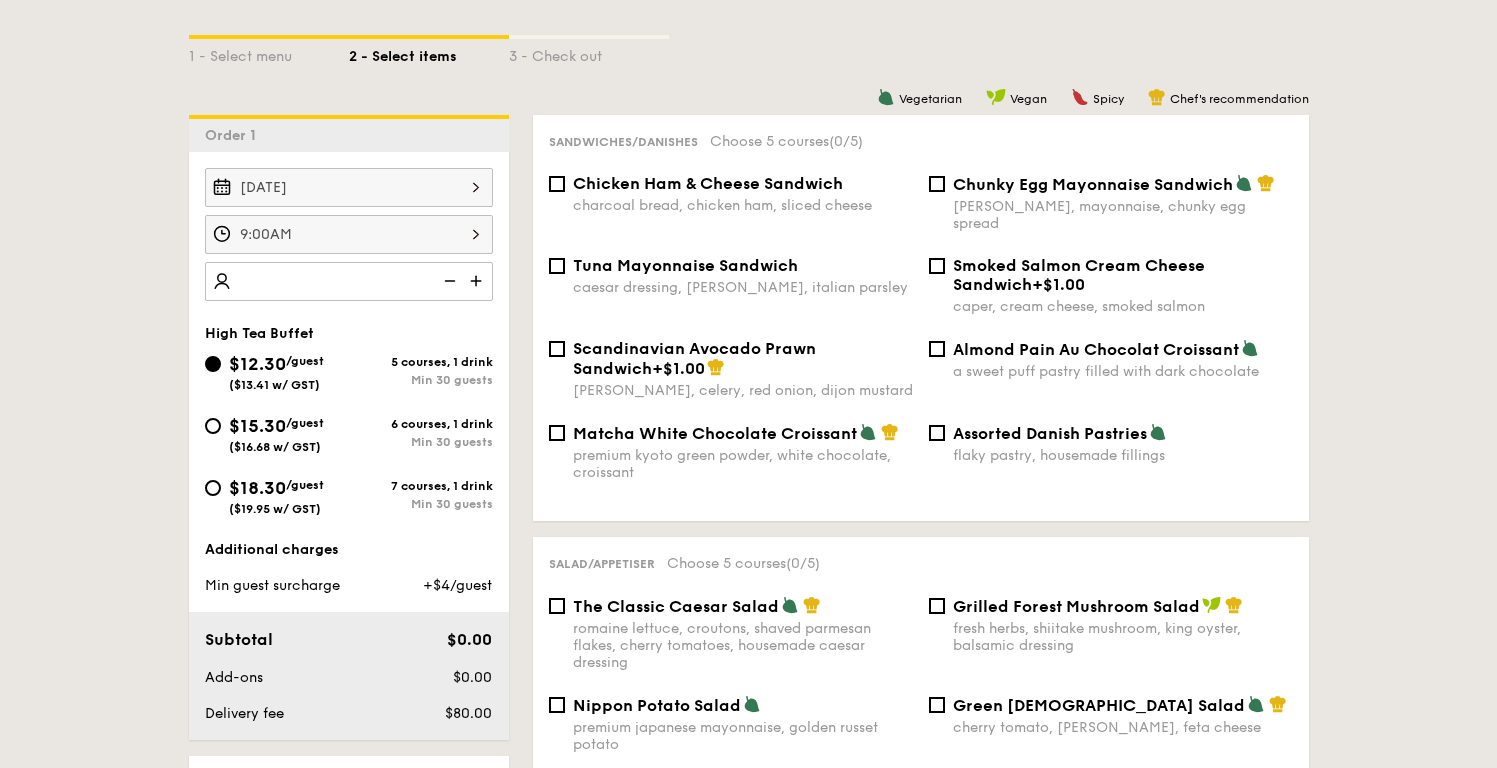 click at bounding box center [349, 281] 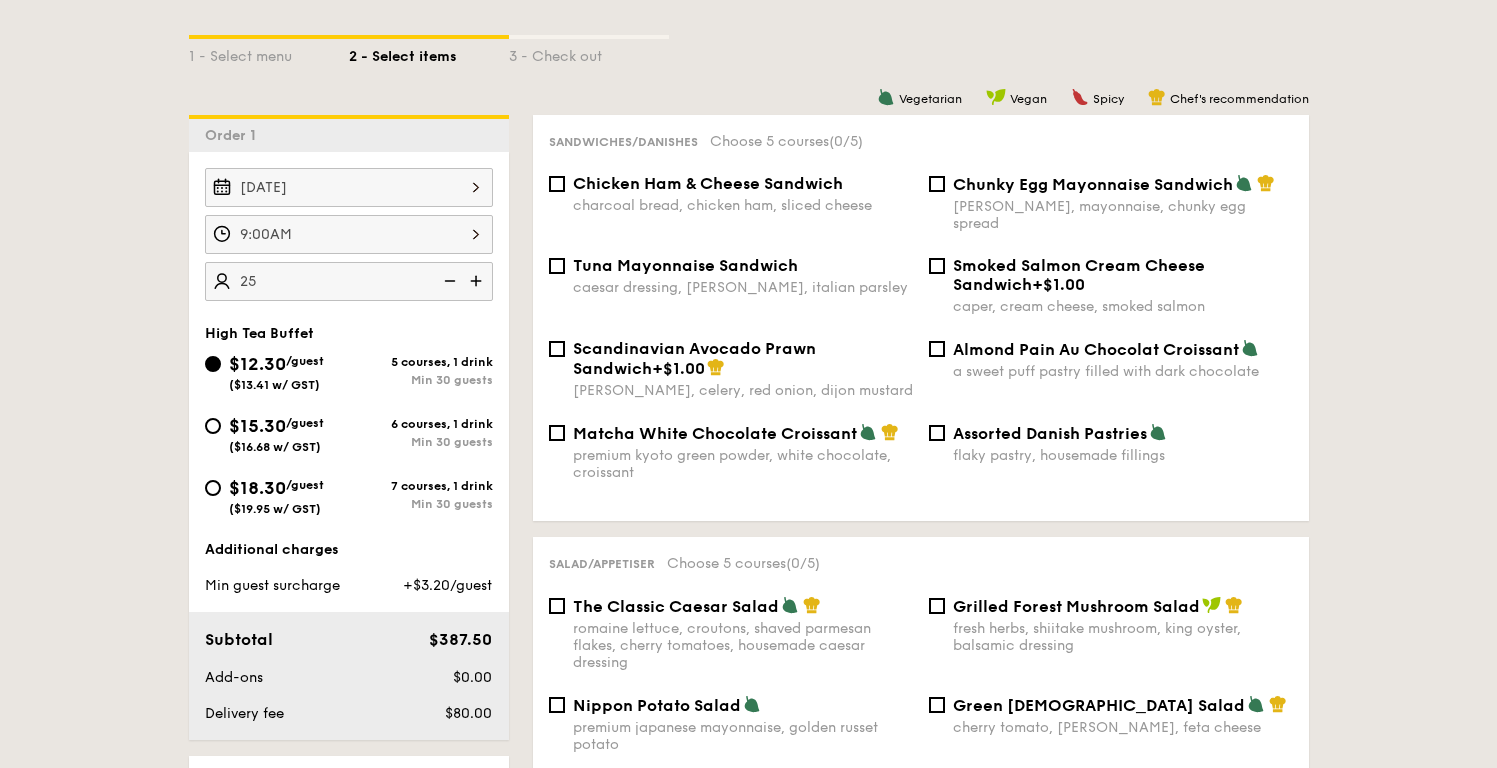 type on "2" 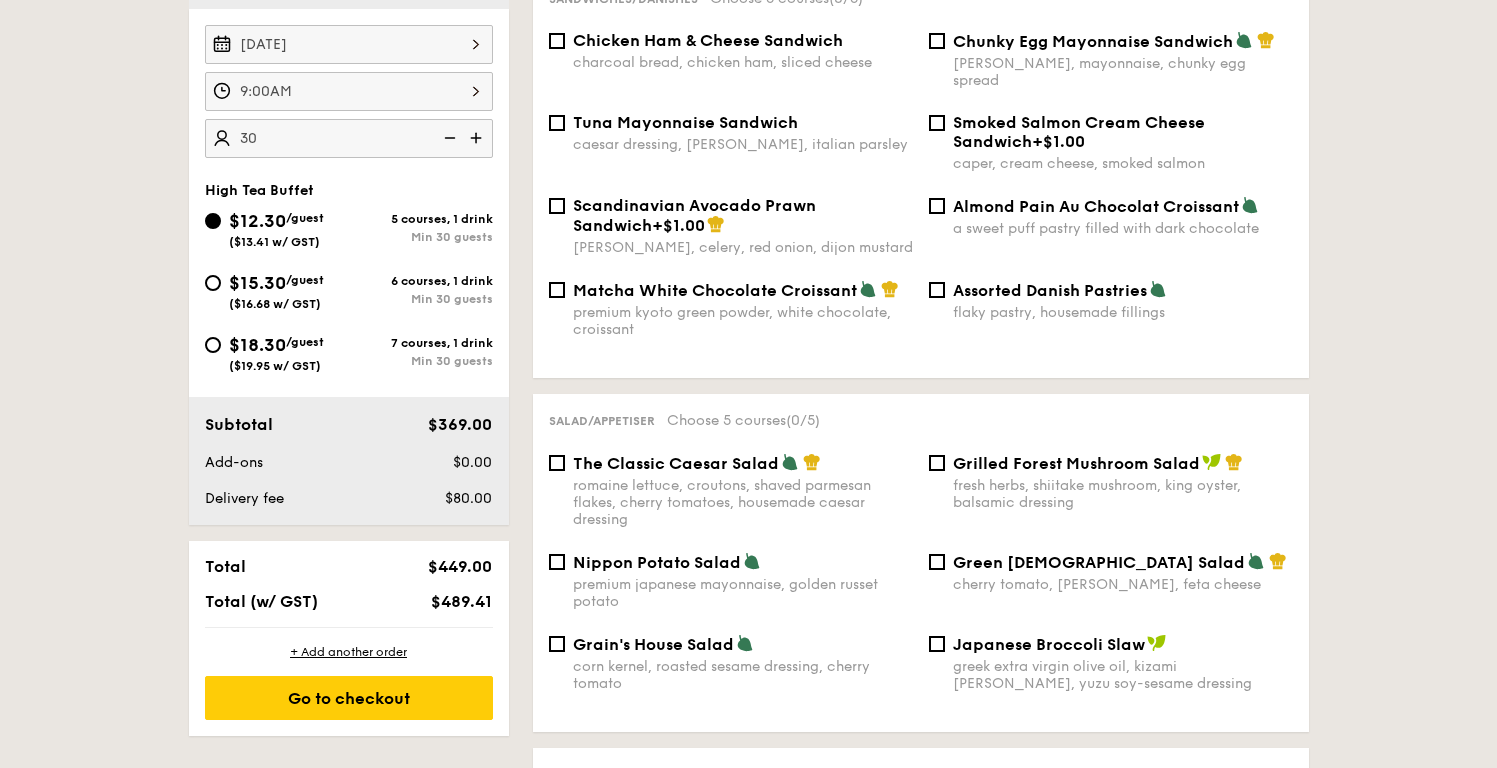 scroll, scrollTop: 594, scrollLeft: 0, axis: vertical 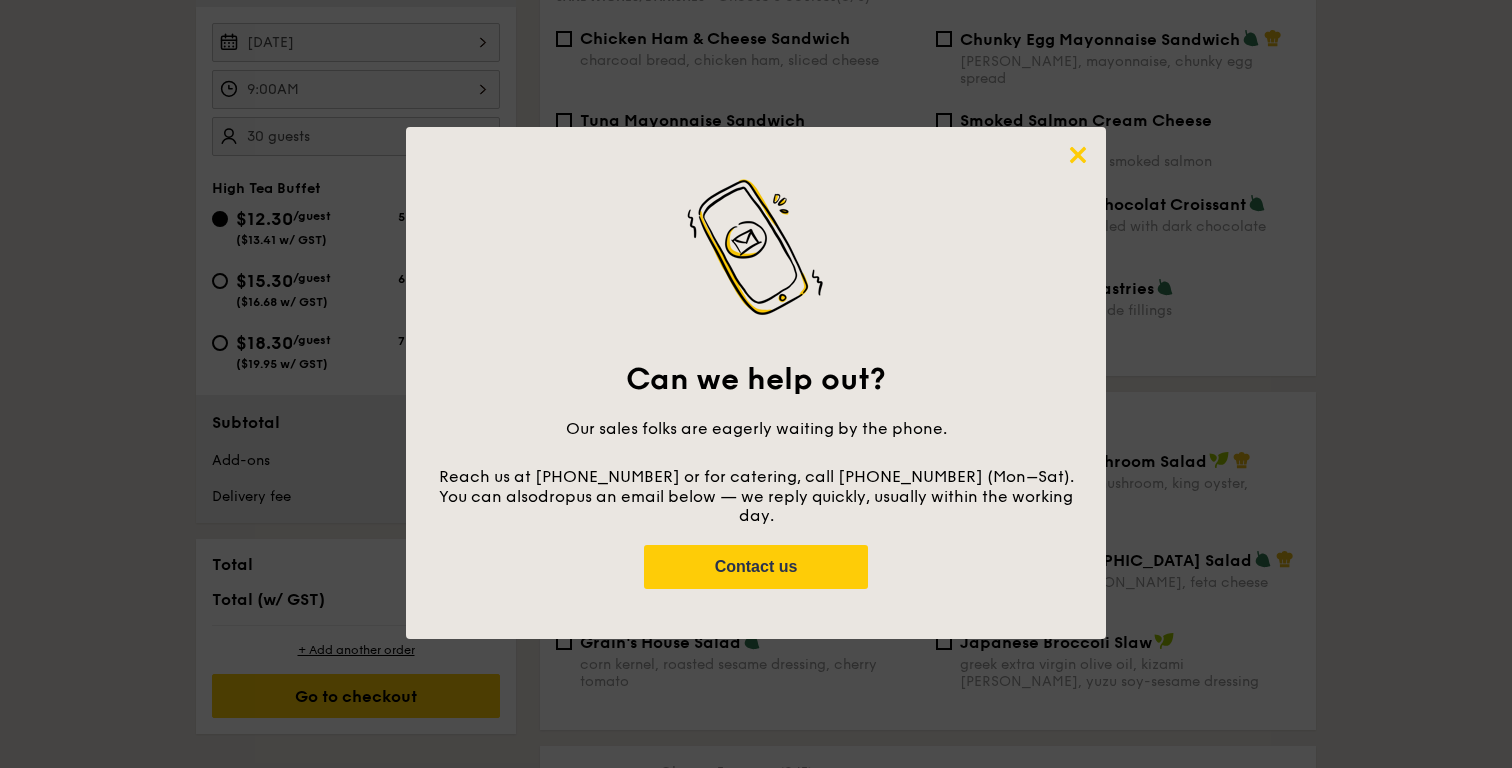 click 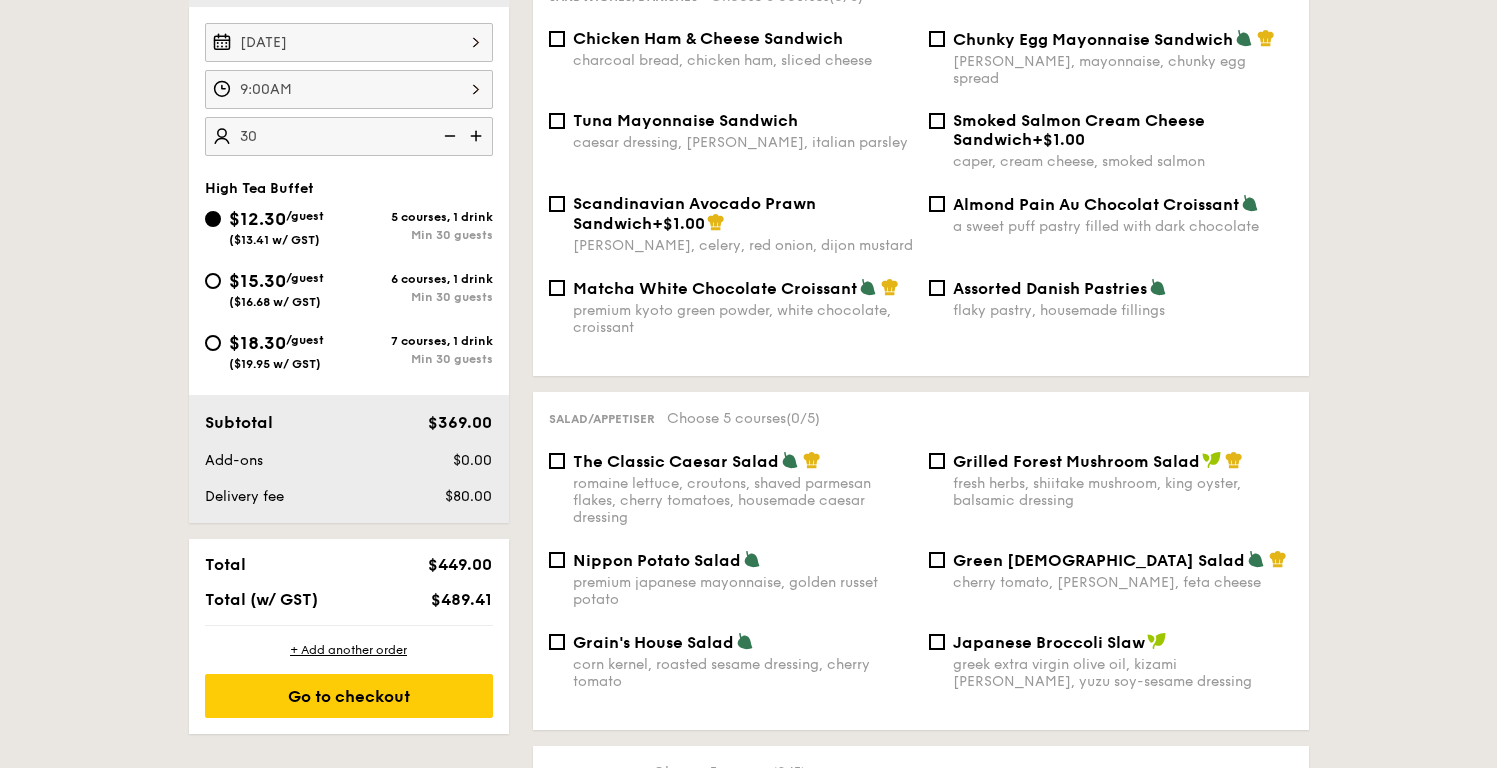 type on "30 guests" 